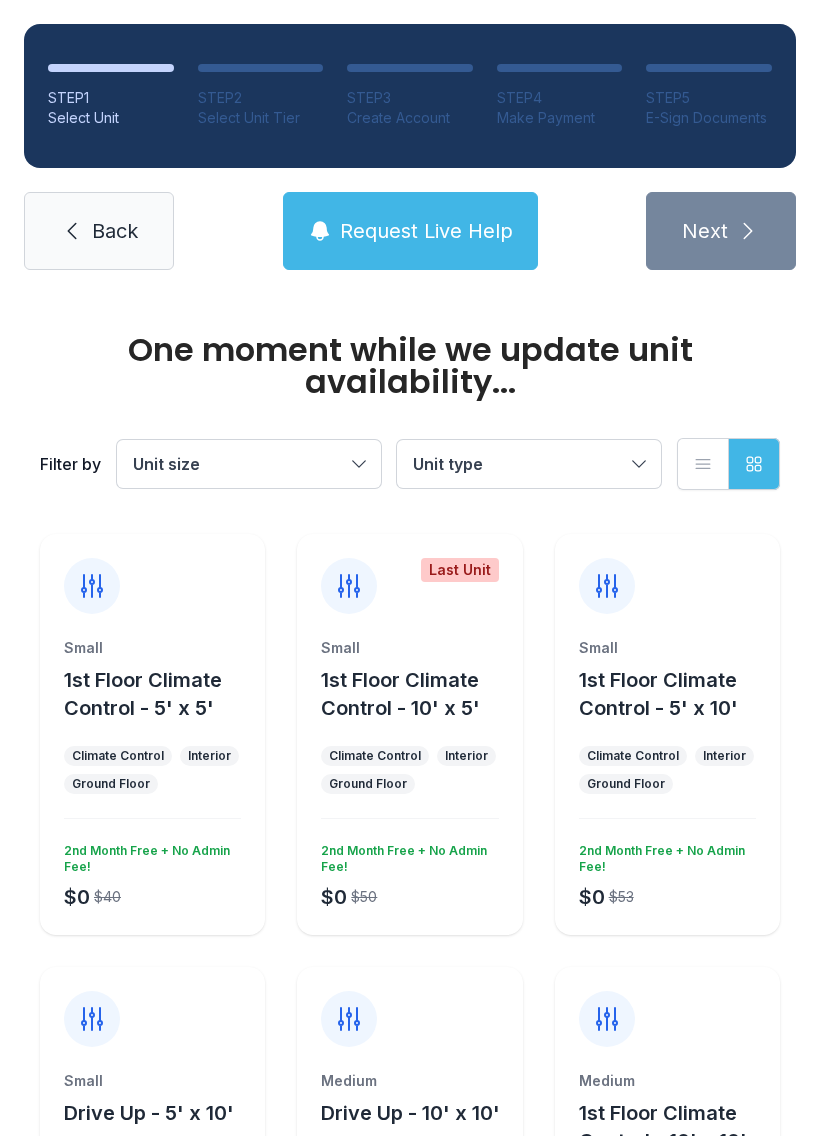 scroll, scrollTop: 0, scrollLeft: 0, axis: both 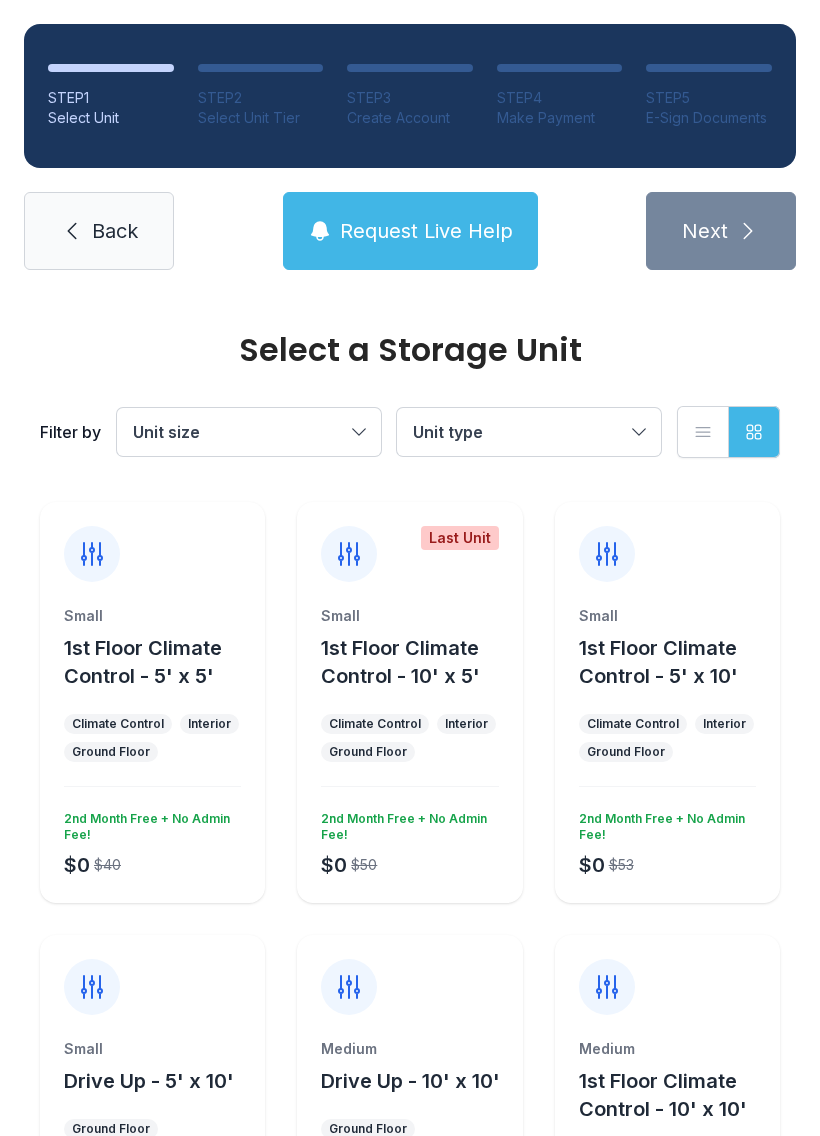 click on "1st Floor Climate Control - 5' x 5'" at bounding box center [160, 662] 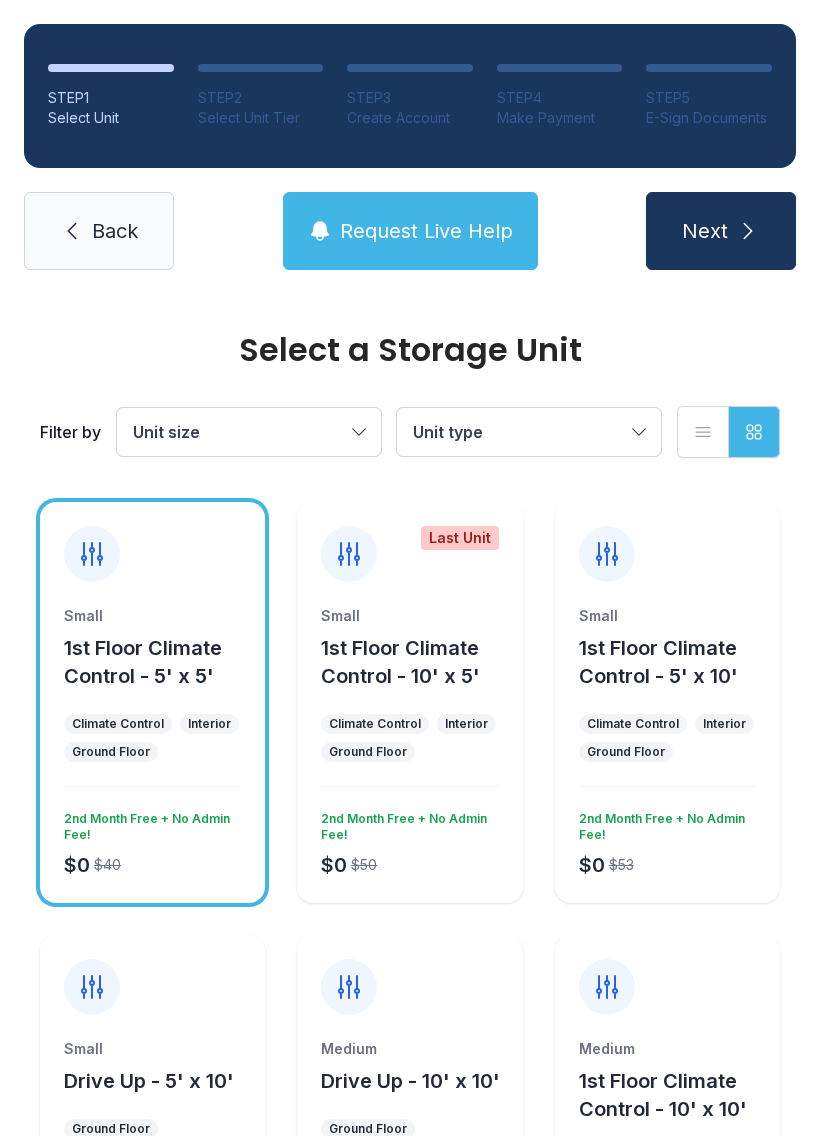click on "Next" at bounding box center [705, 231] 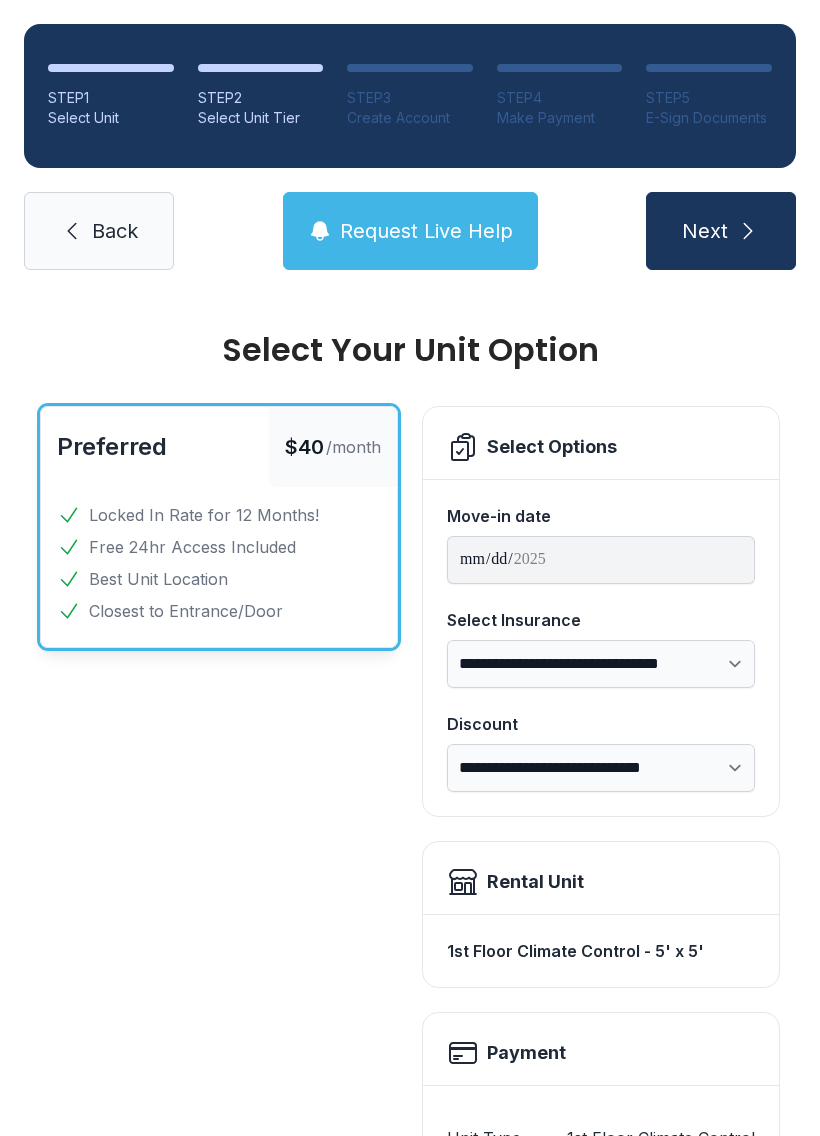 click on "Next" at bounding box center [705, 231] 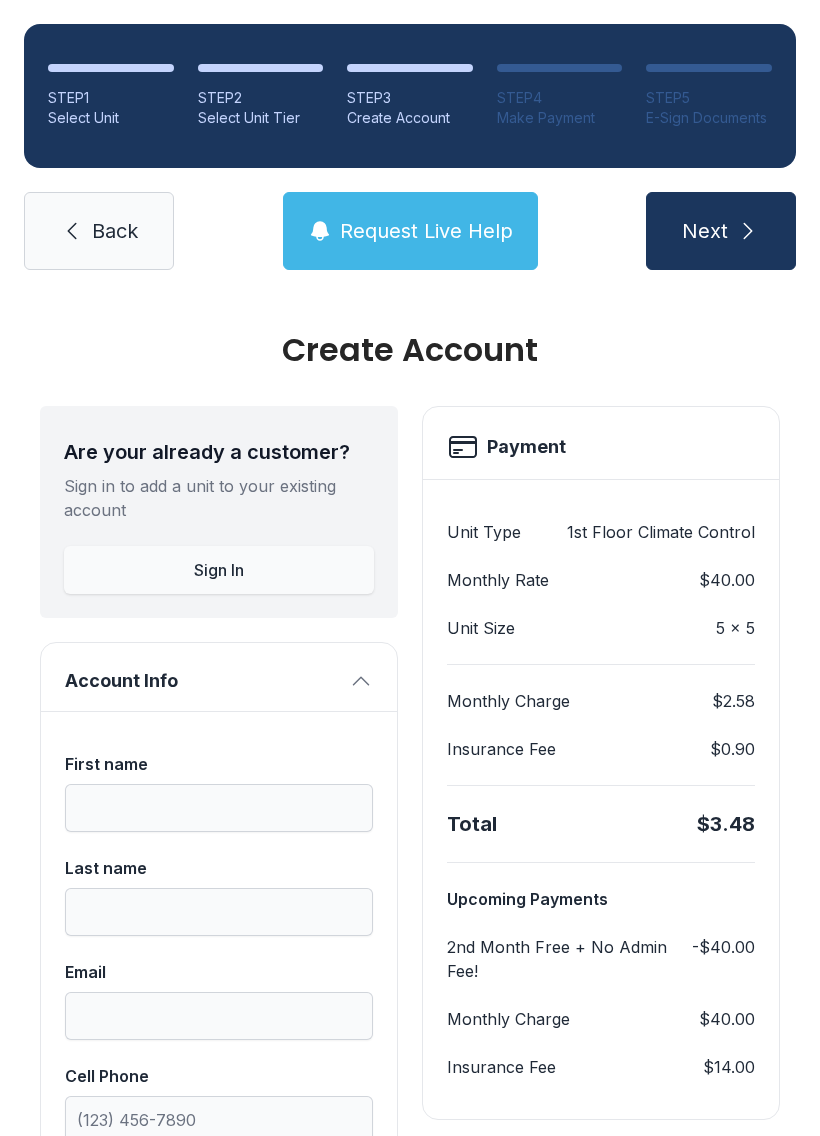 click on "Sign In" at bounding box center (219, 570) 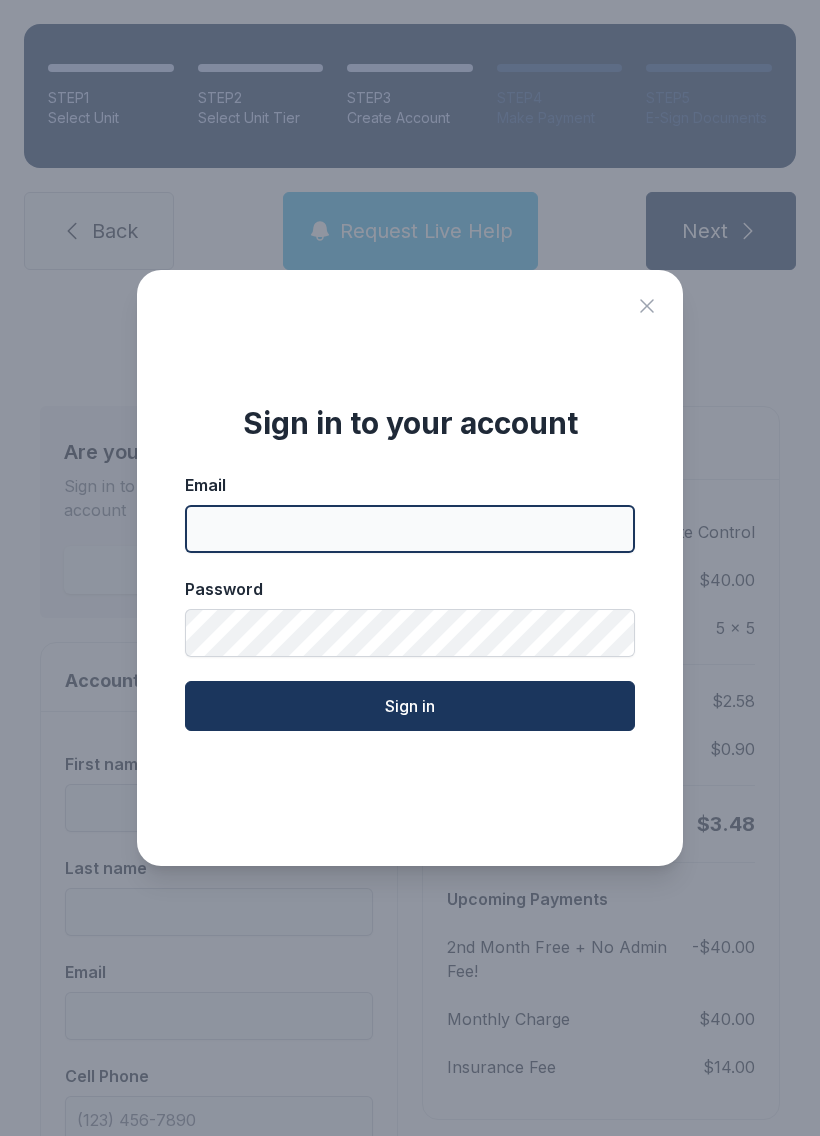 click on "Email" at bounding box center (410, 529) 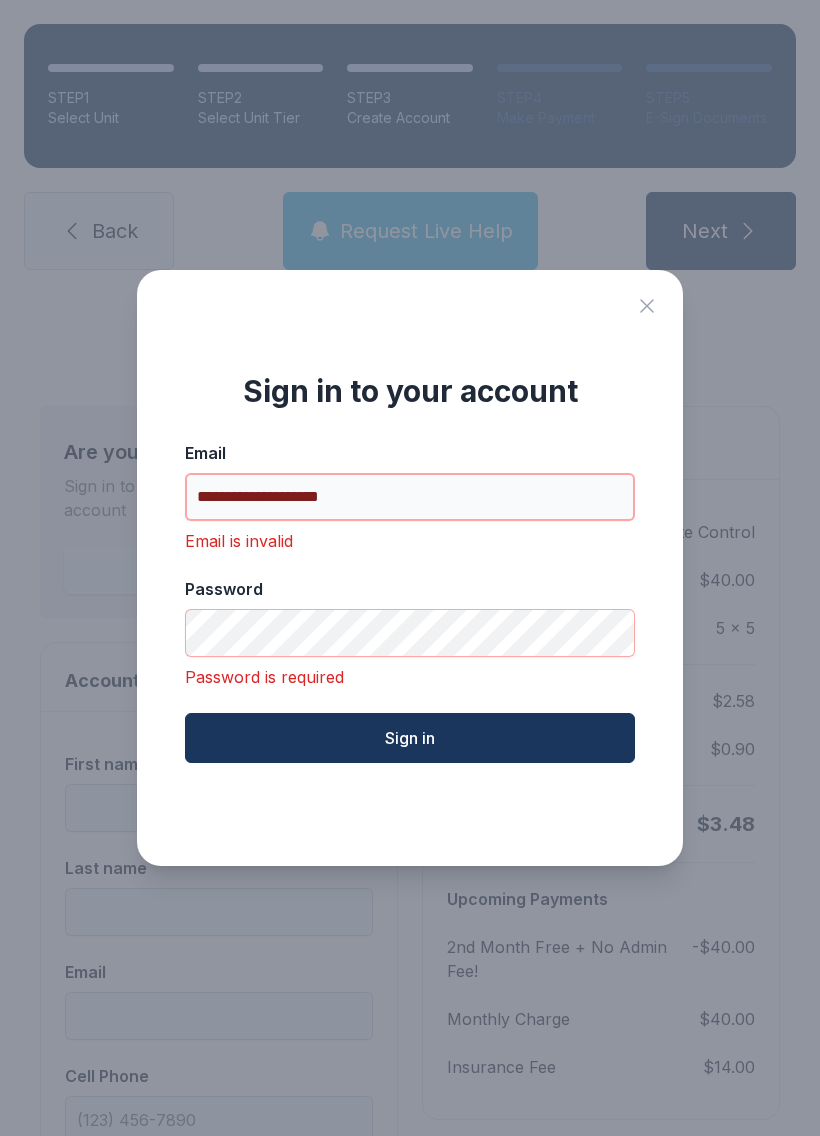 click on "**********" at bounding box center [410, 497] 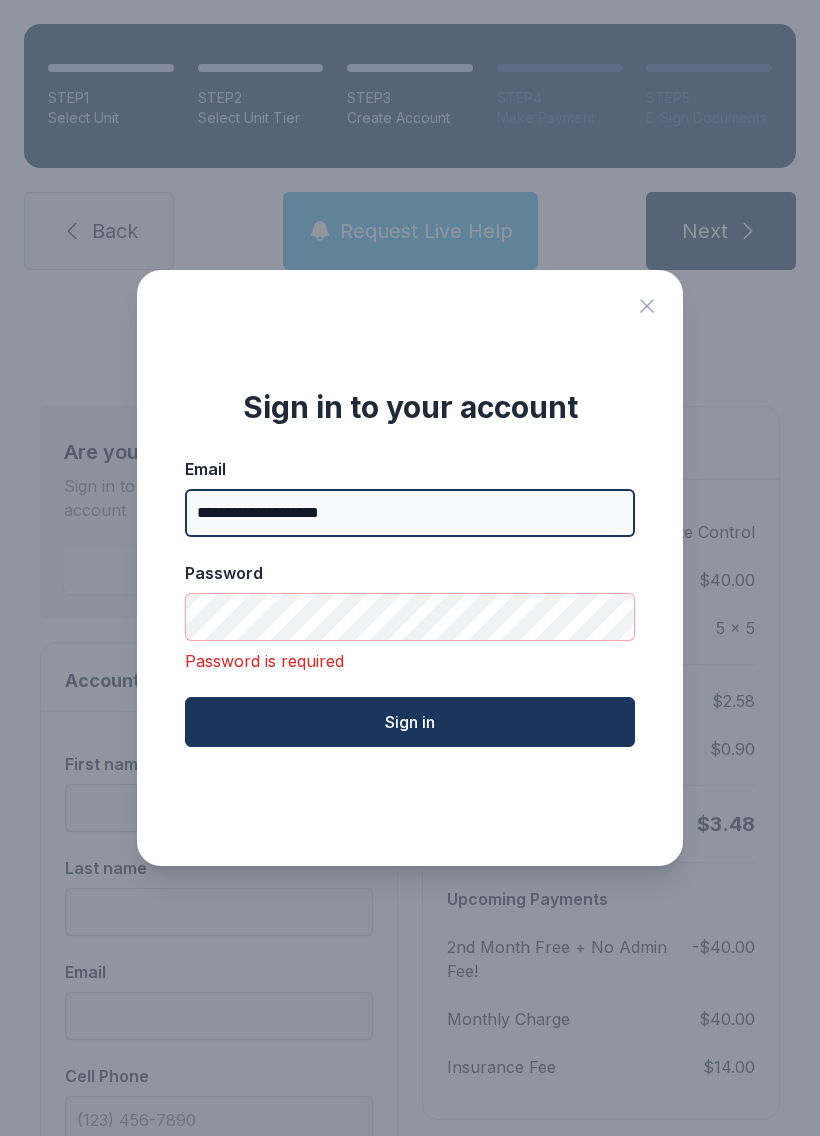 type on "**********" 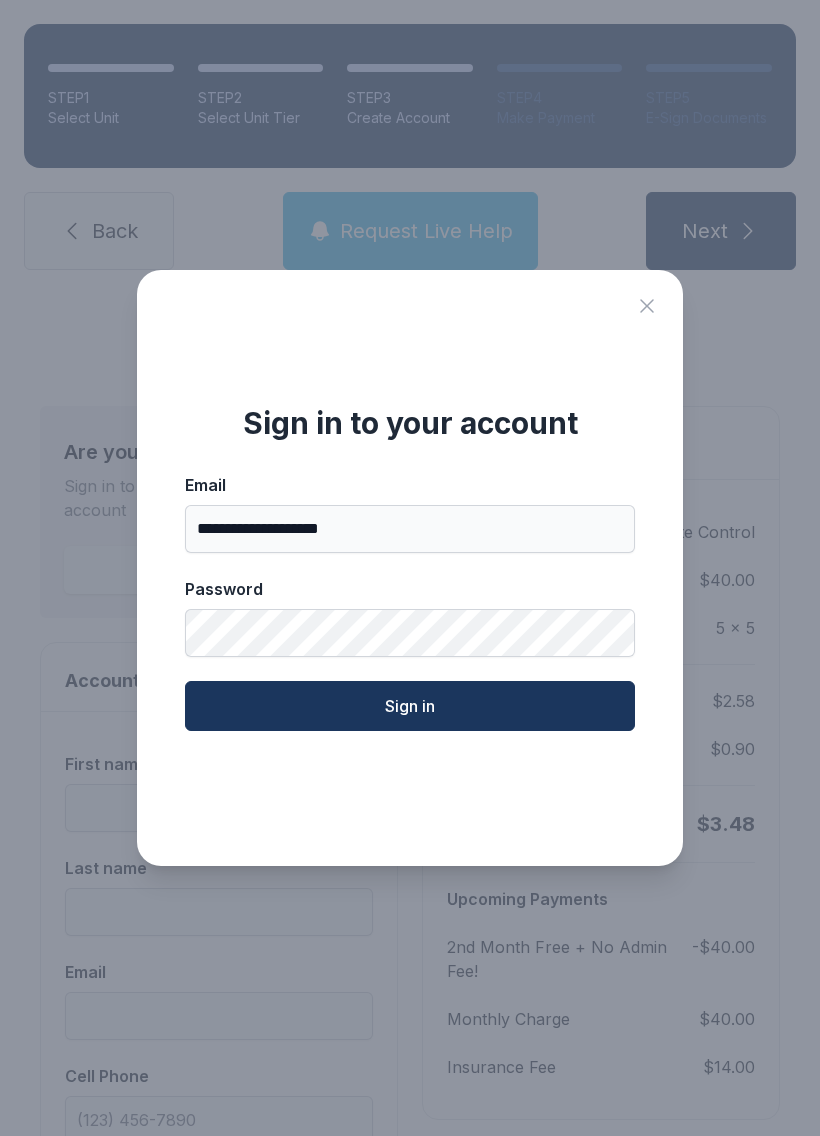click on "Sign in" 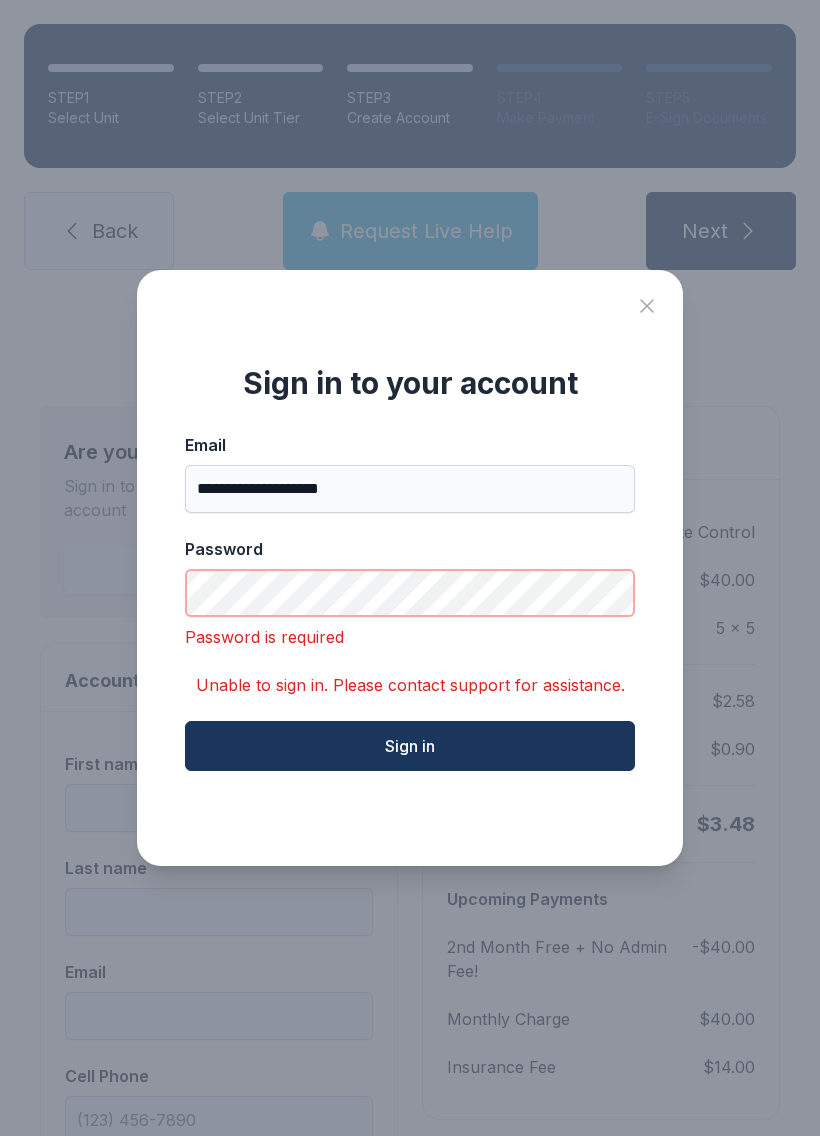 click on "Sign in" at bounding box center (410, 746) 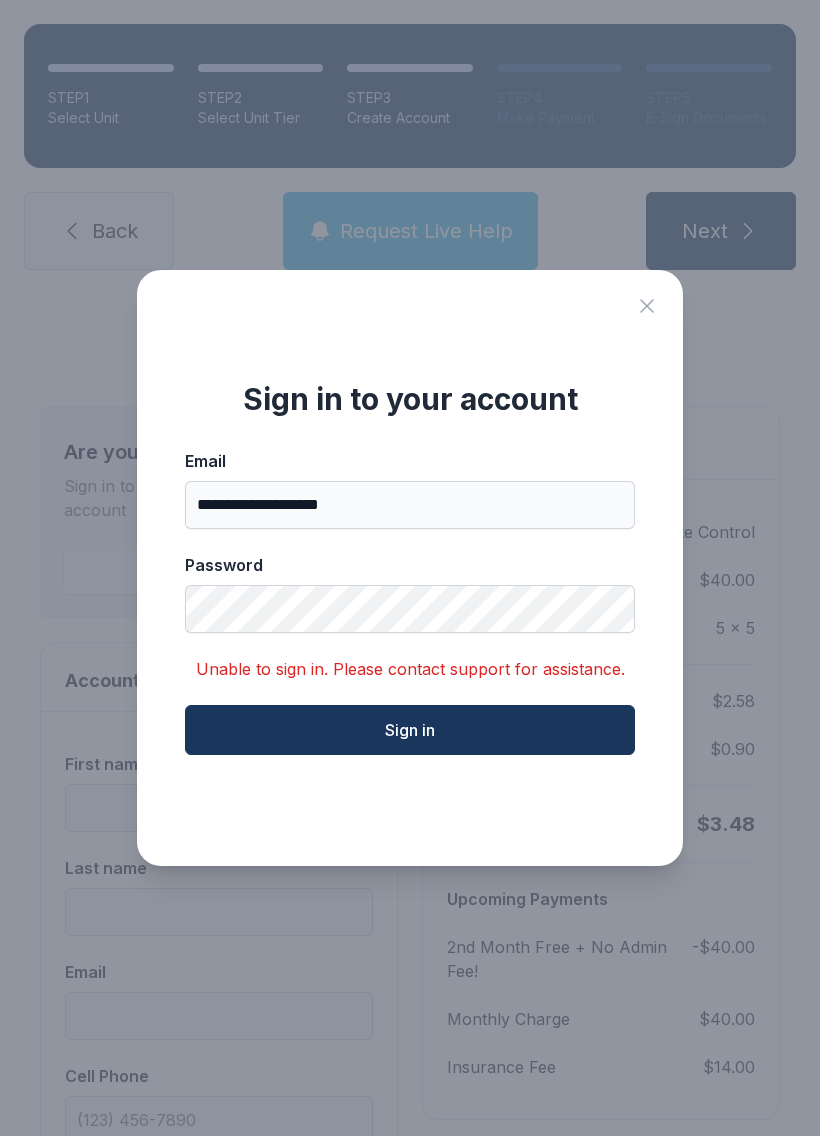 click on "Sign in" at bounding box center (410, 730) 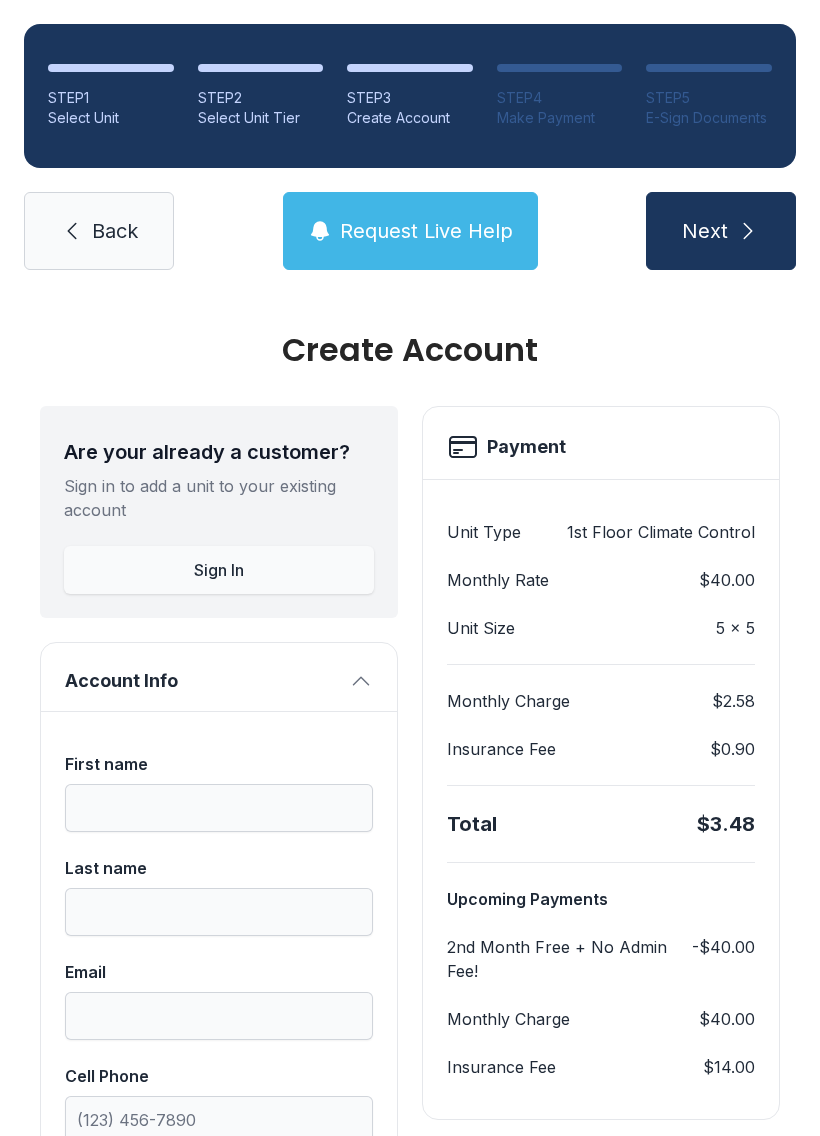 scroll, scrollTop: 0, scrollLeft: 0, axis: both 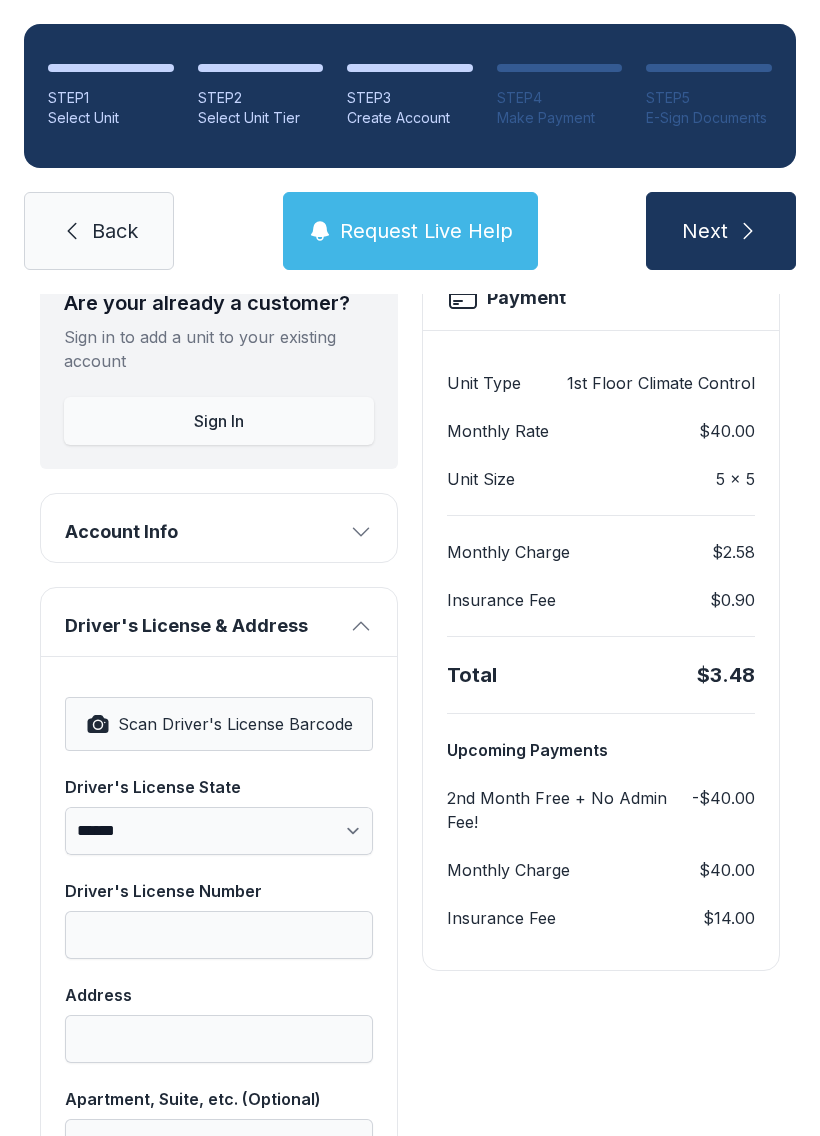 click on "Request Live Help" at bounding box center [426, 231] 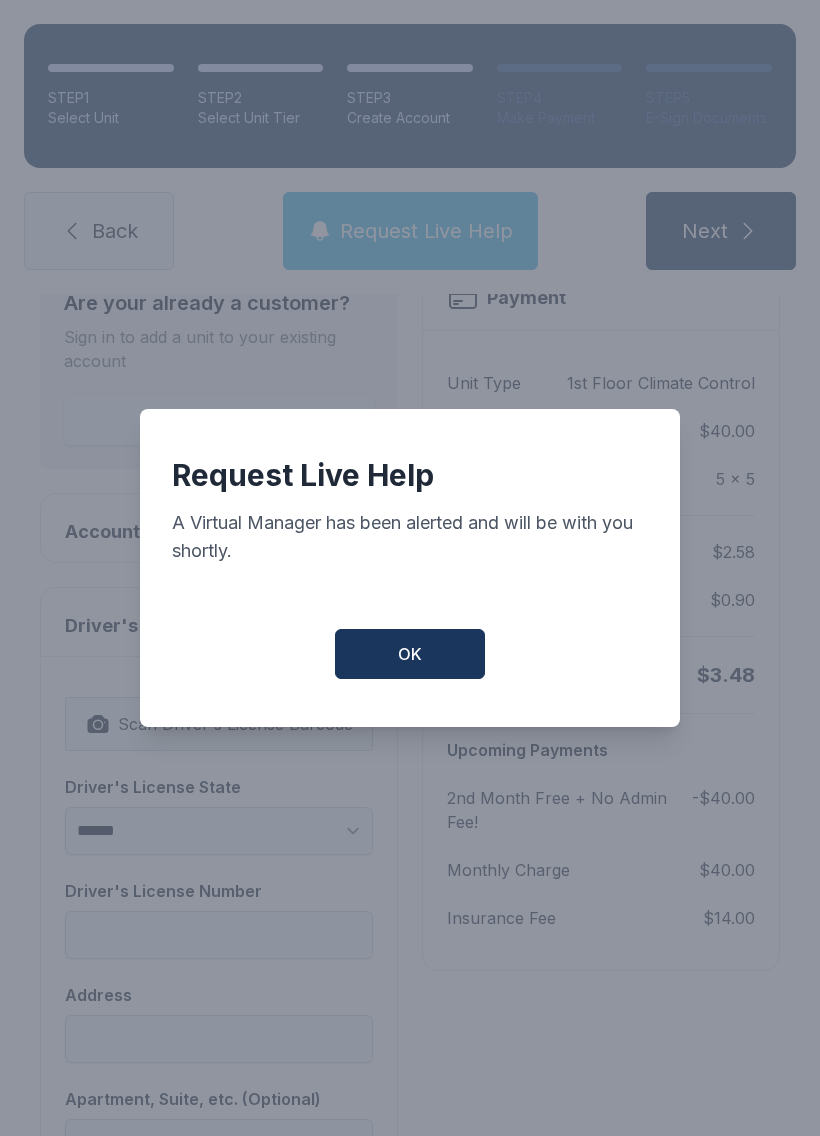 click on "OK" at bounding box center [410, 654] 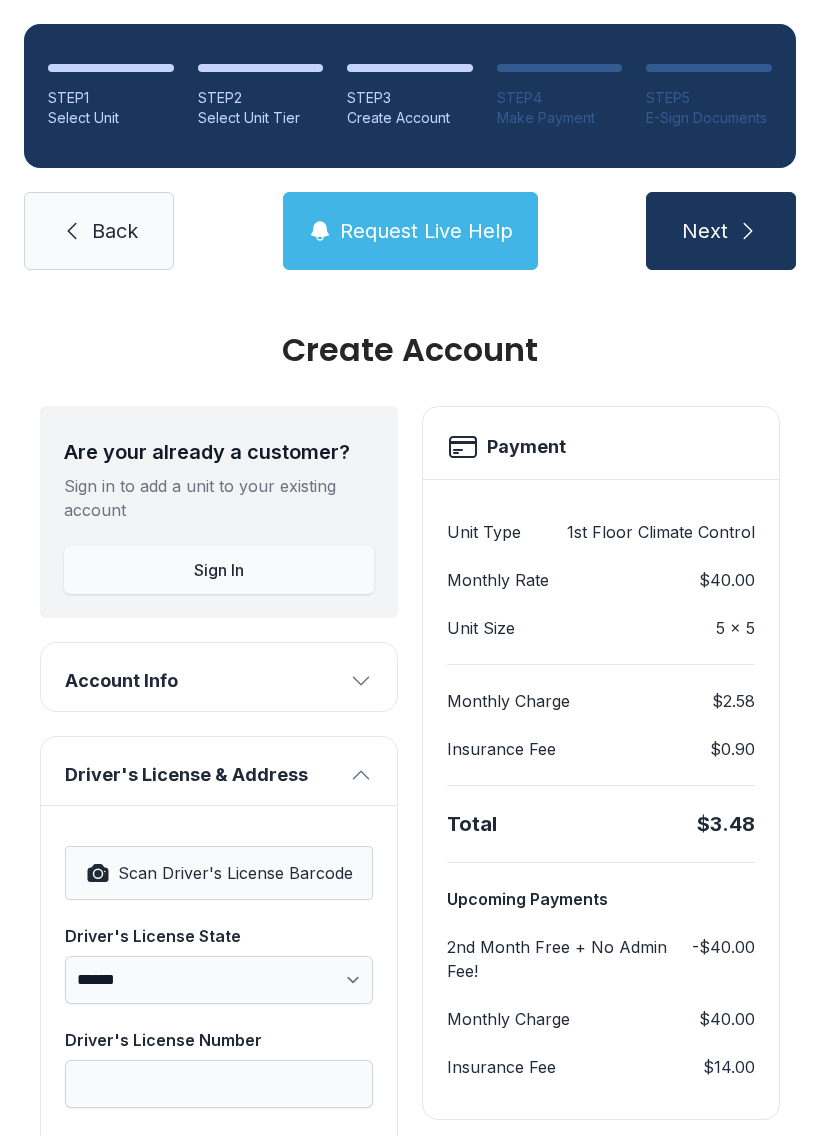 scroll, scrollTop: 0, scrollLeft: 0, axis: both 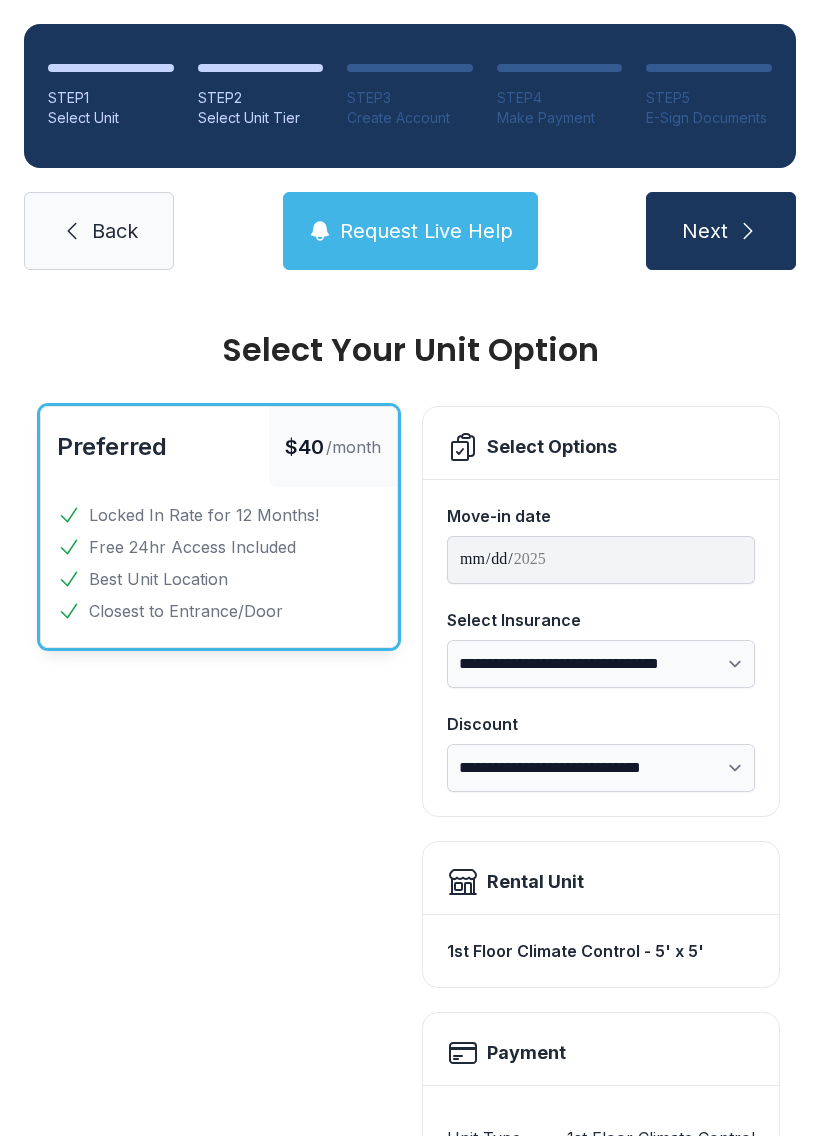 click on "Back" at bounding box center (115, 231) 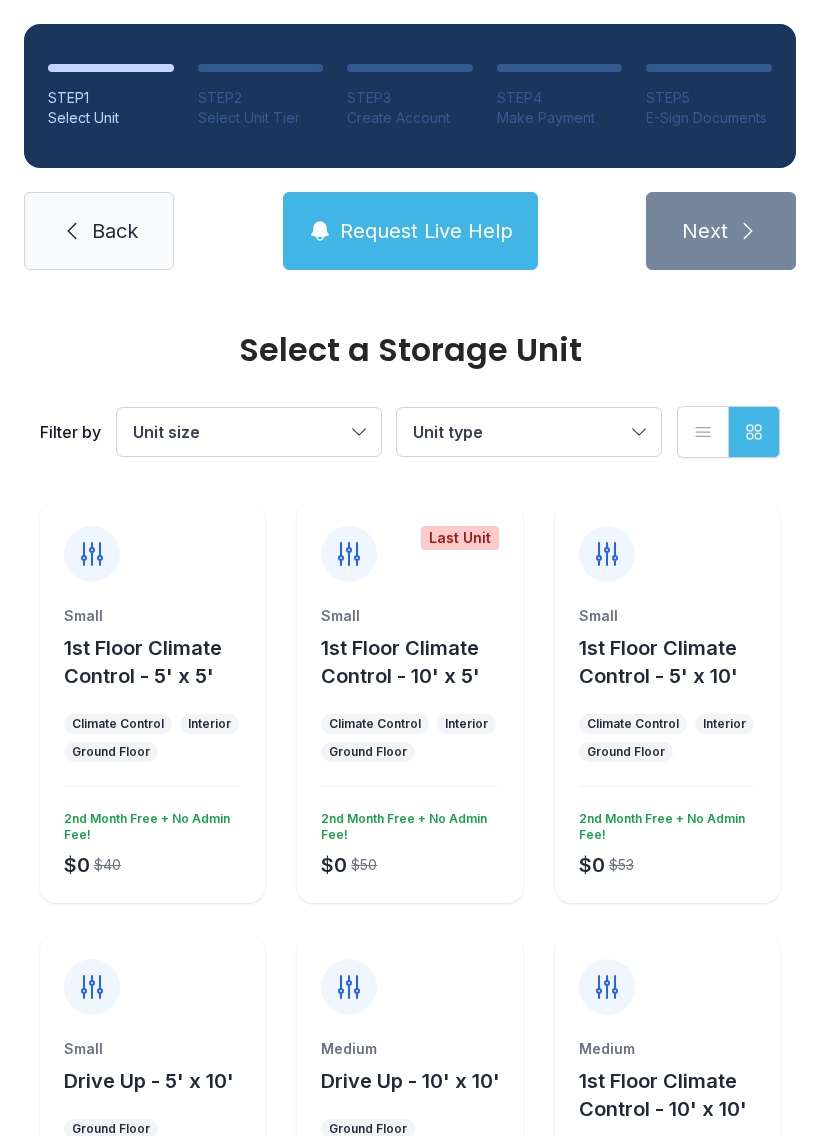 click on "Back" at bounding box center (99, 231) 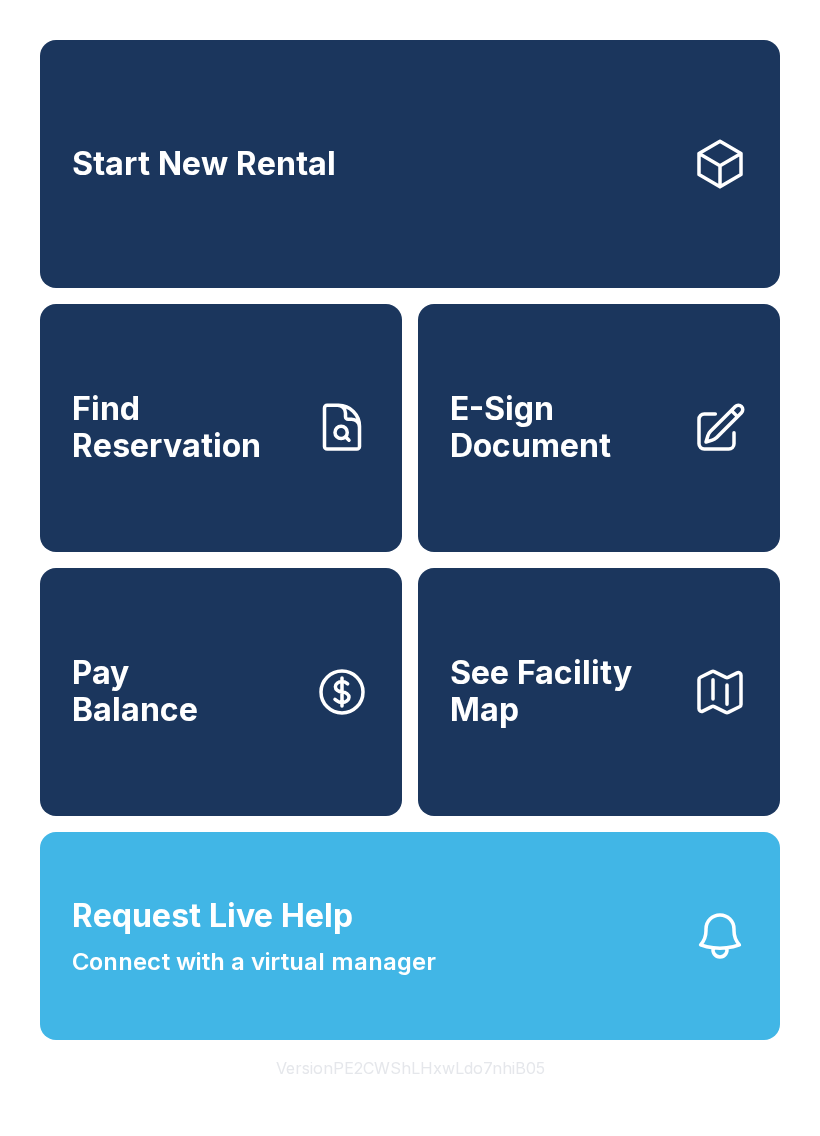 click on "E-Sign Document" at bounding box center [563, 427] 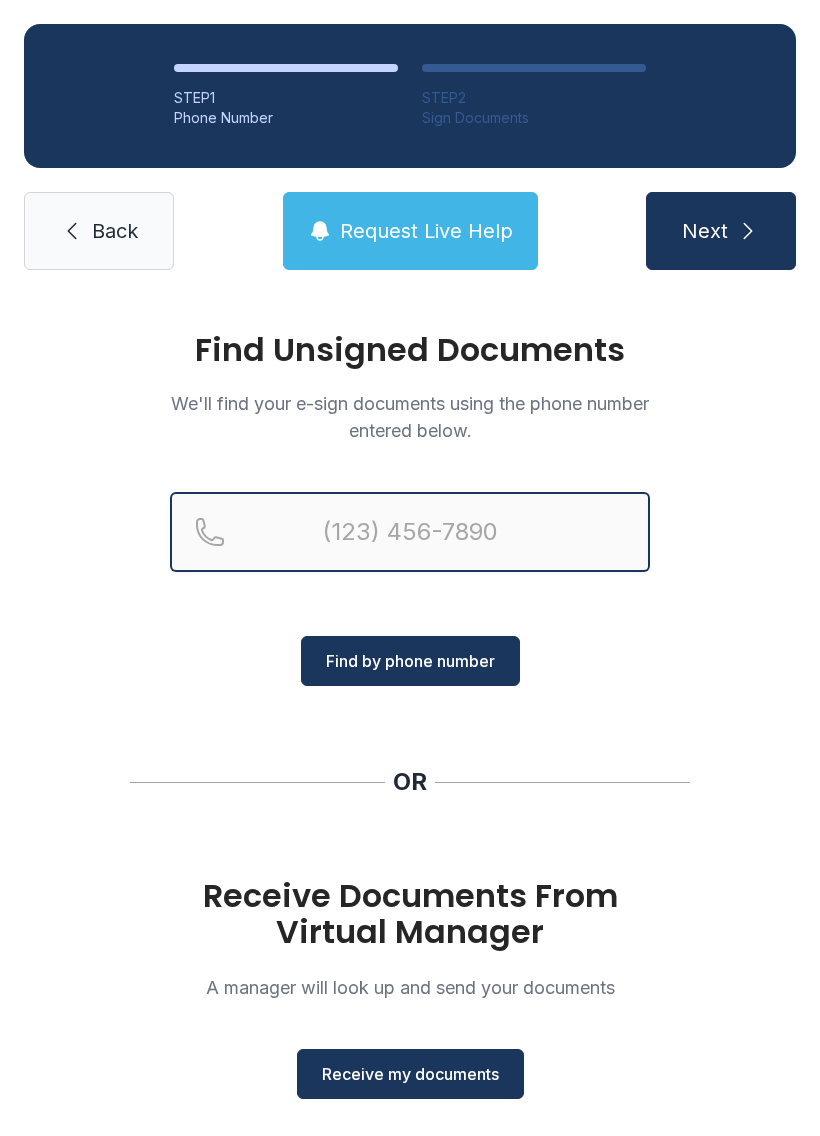 click at bounding box center (410, 532) 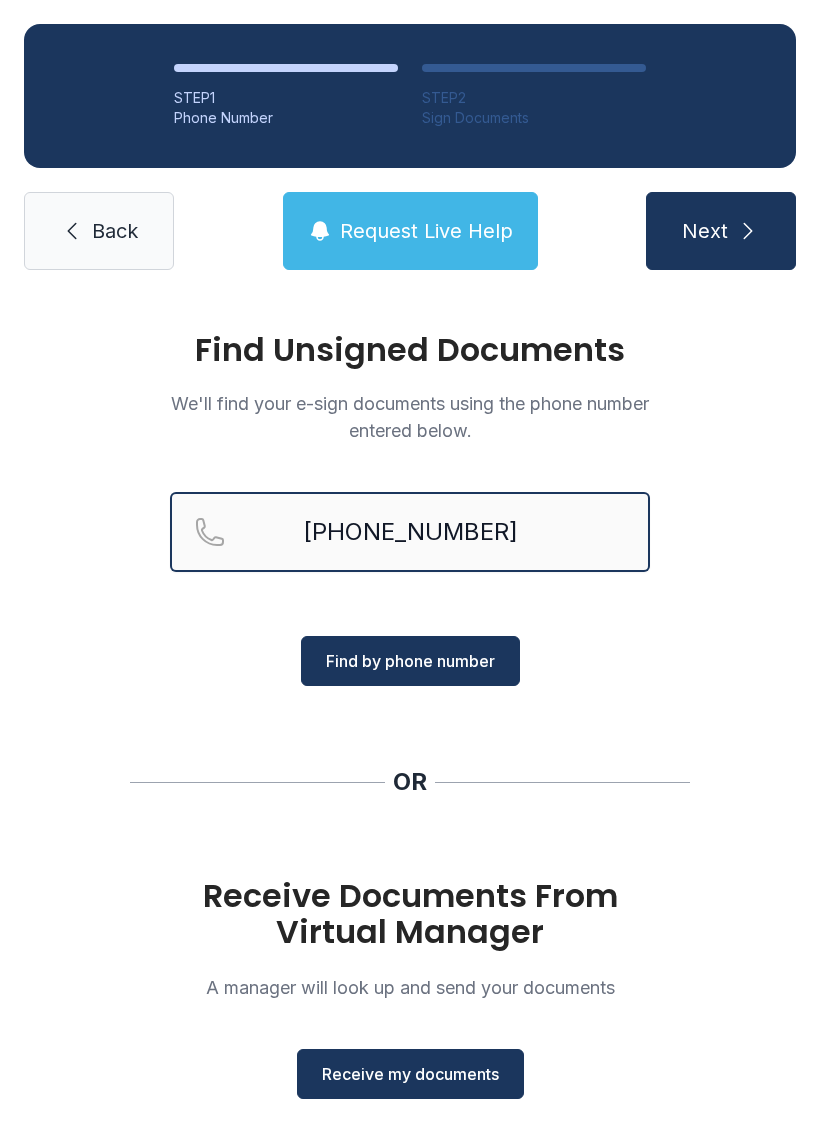 type on "[PHONE_NUMBER]" 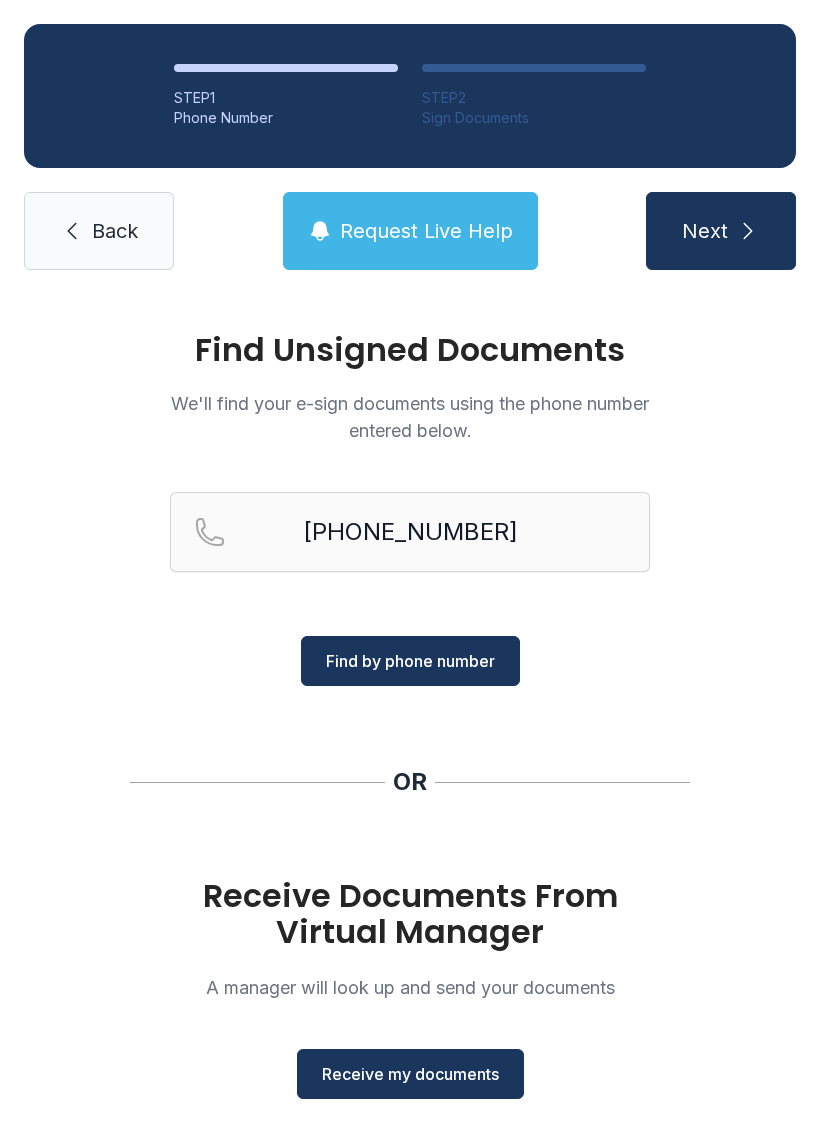 click on "Find by phone number" at bounding box center [410, 661] 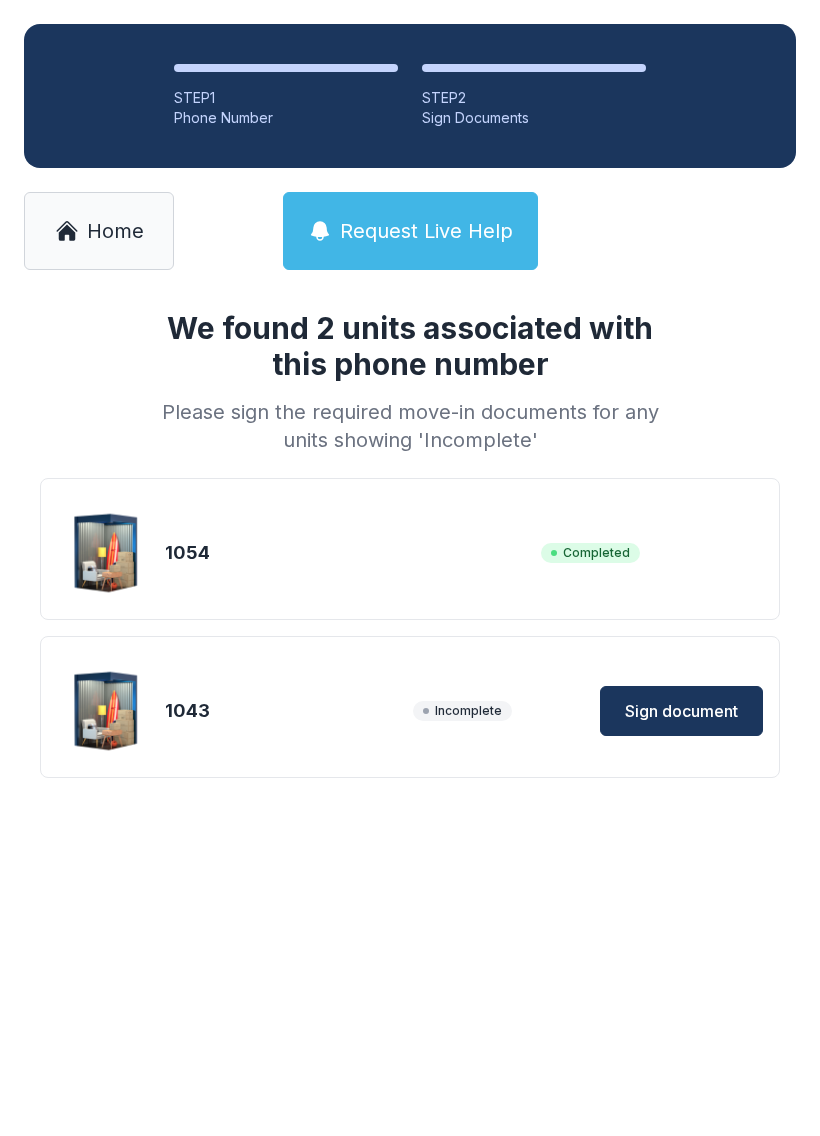 click on "We found 2 units associated with this phone number Please sign the required move-in documents for any units showing 'Incomplete' 1054 Completed 1043 Incomplete Sign document" at bounding box center [410, 715] 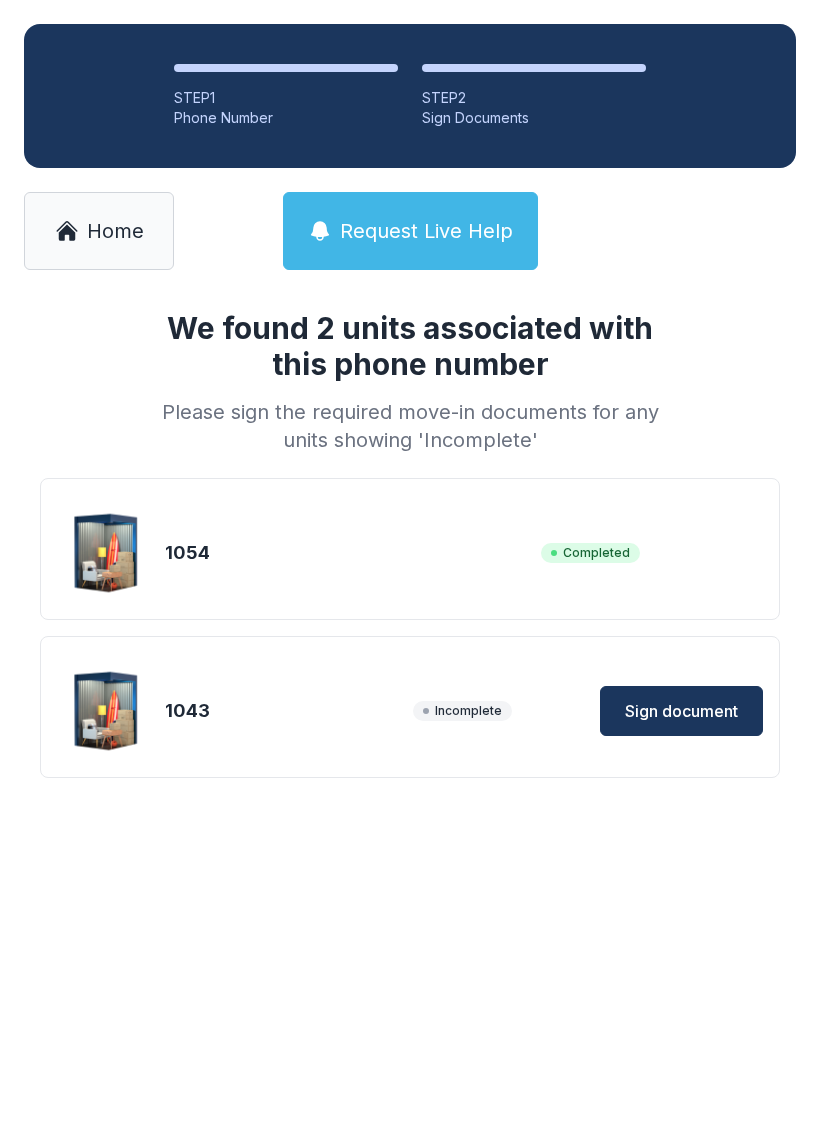 click on "Sign document" at bounding box center (681, 711) 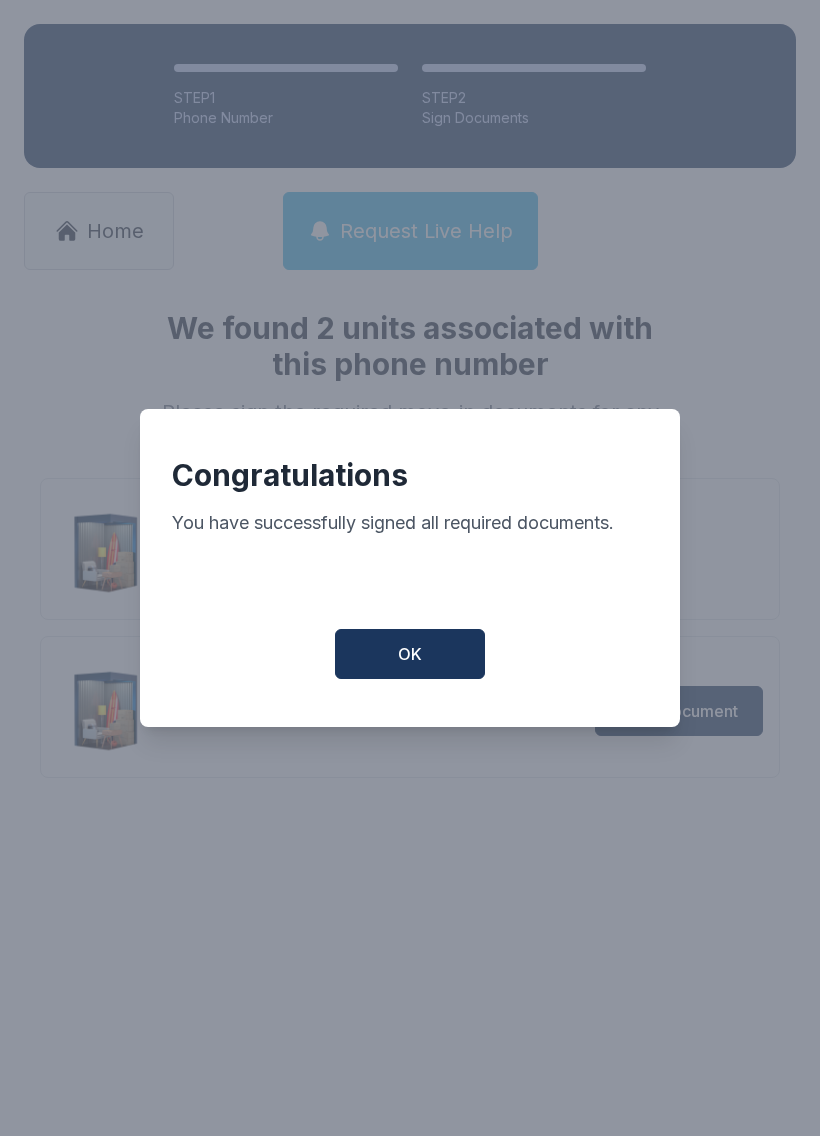 click on "OK" at bounding box center [410, 654] 